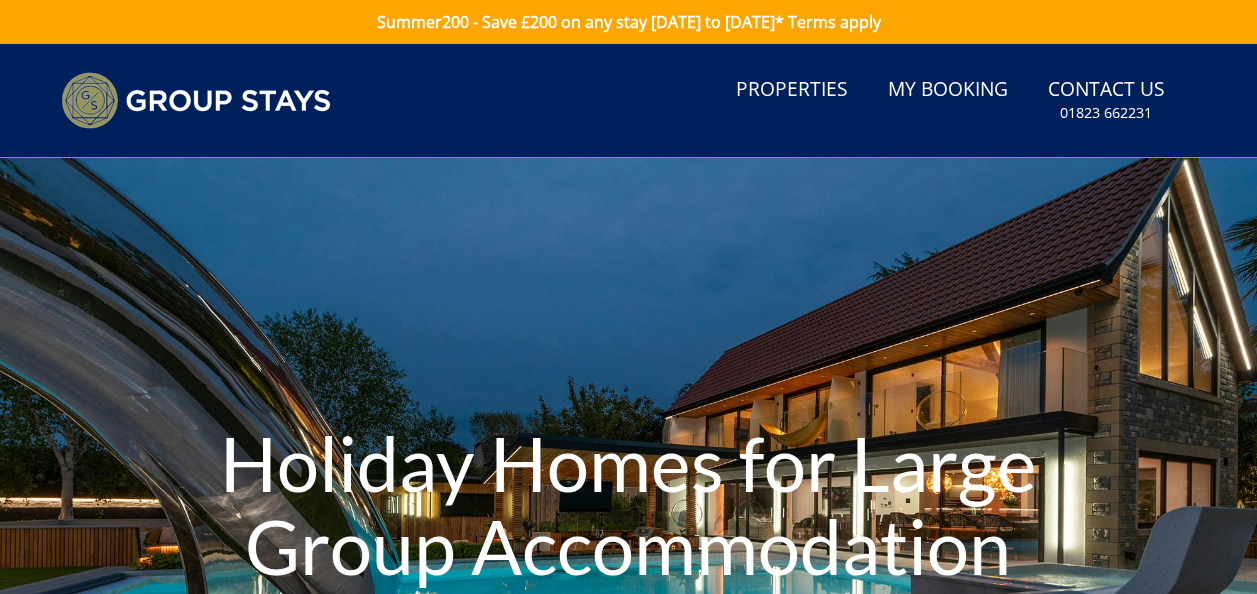 scroll, scrollTop: 0, scrollLeft: 0, axis: both 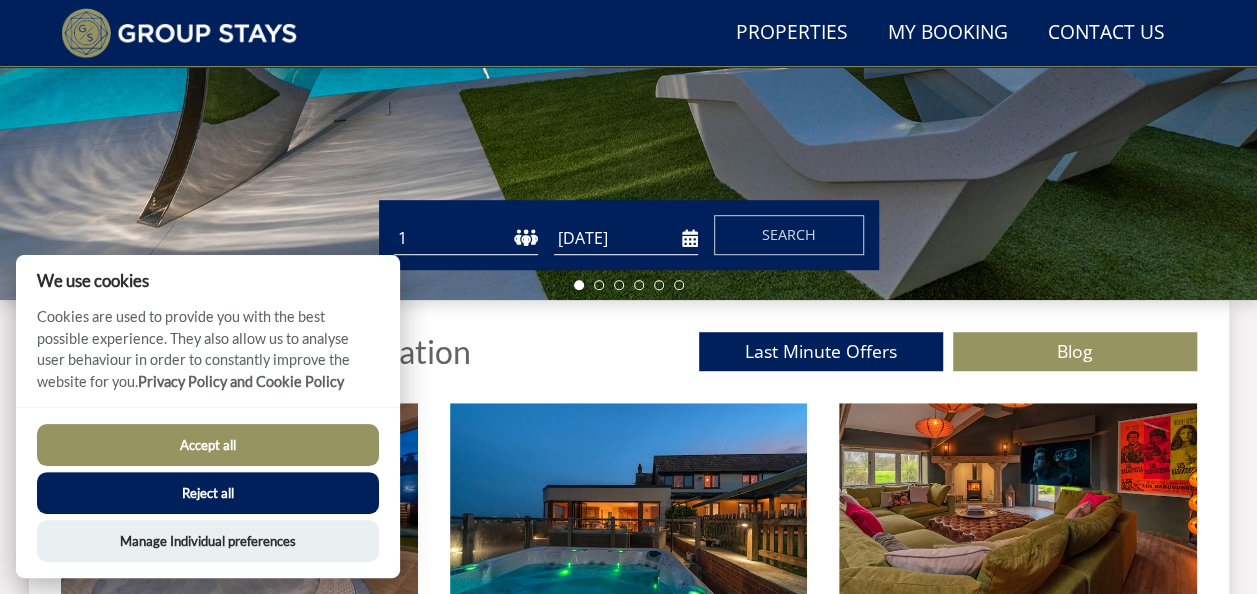 click on "1
2
3
4
5
6
7
8
9
10
11
12
13
14
15
16
17
18
19
20
21
22
23
24
25
26
27
28
29
30
31
32
33
34
35
36
37
38
39
40
41
42
43
44
45
46
47
48
49
50" at bounding box center (466, 238) 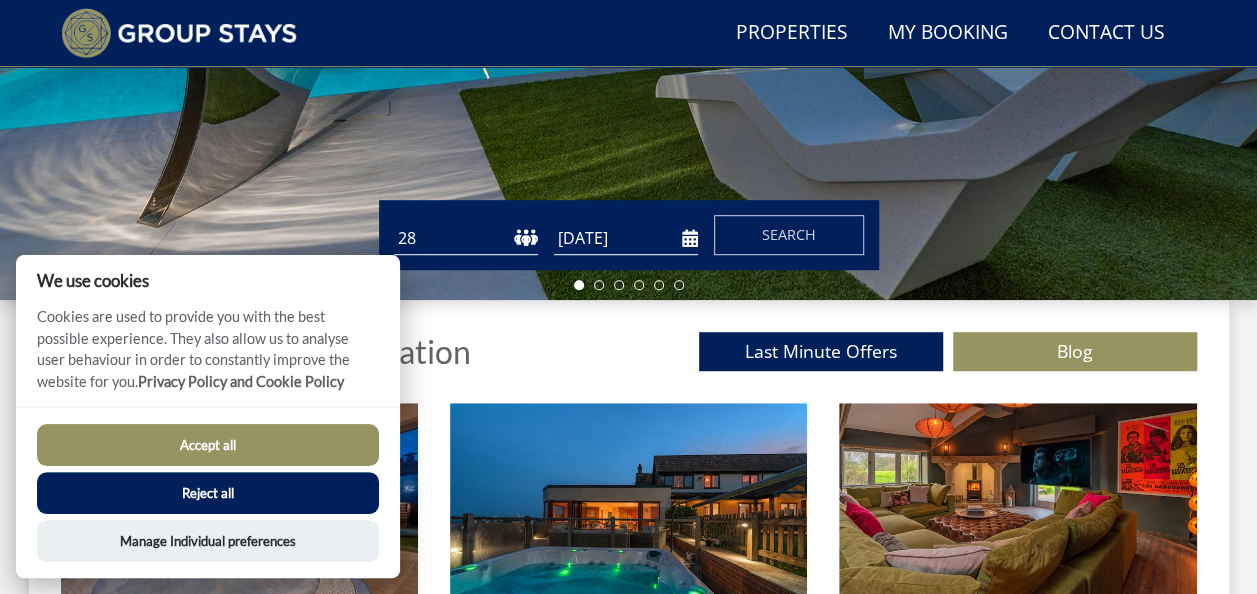 click on "1
2
3
4
5
6
7
8
9
10
11
12
13
14
15
16
17
18
19
20
21
22
23
24
25
26
27
28
29
30
31
32
33
34
35
36
37
38
39
40
41
42
43
44
45
46
47
48
49
50" at bounding box center (466, 238) 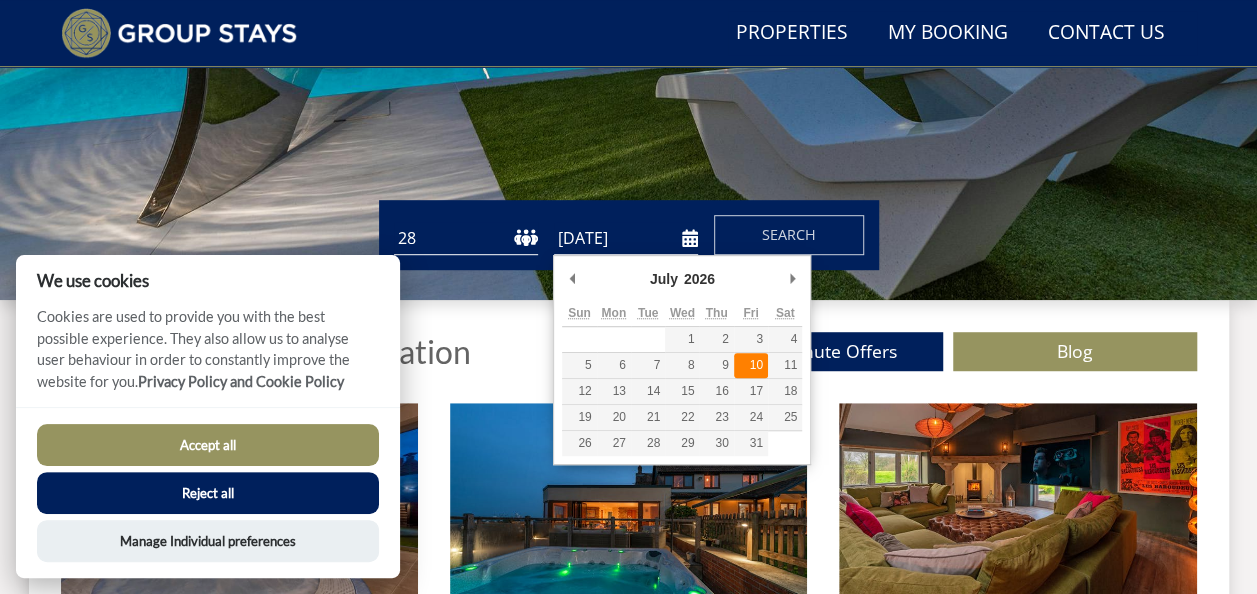 type on "[DATE]" 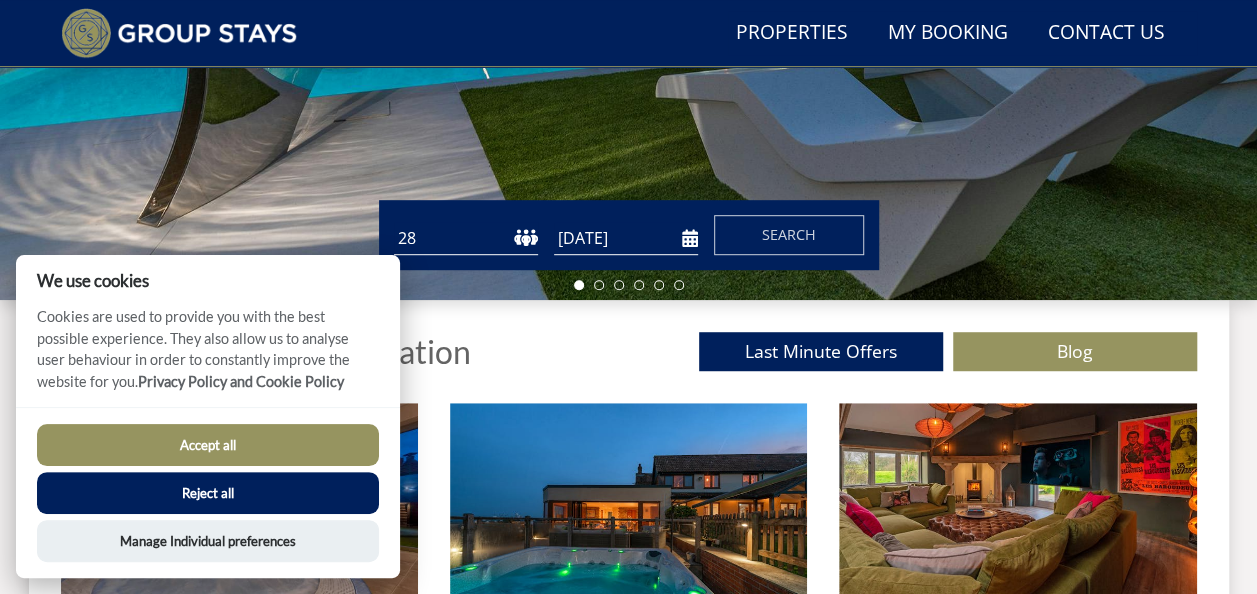 click on "Holiday Homes for Large Group Accommodation" at bounding box center (628, -50) 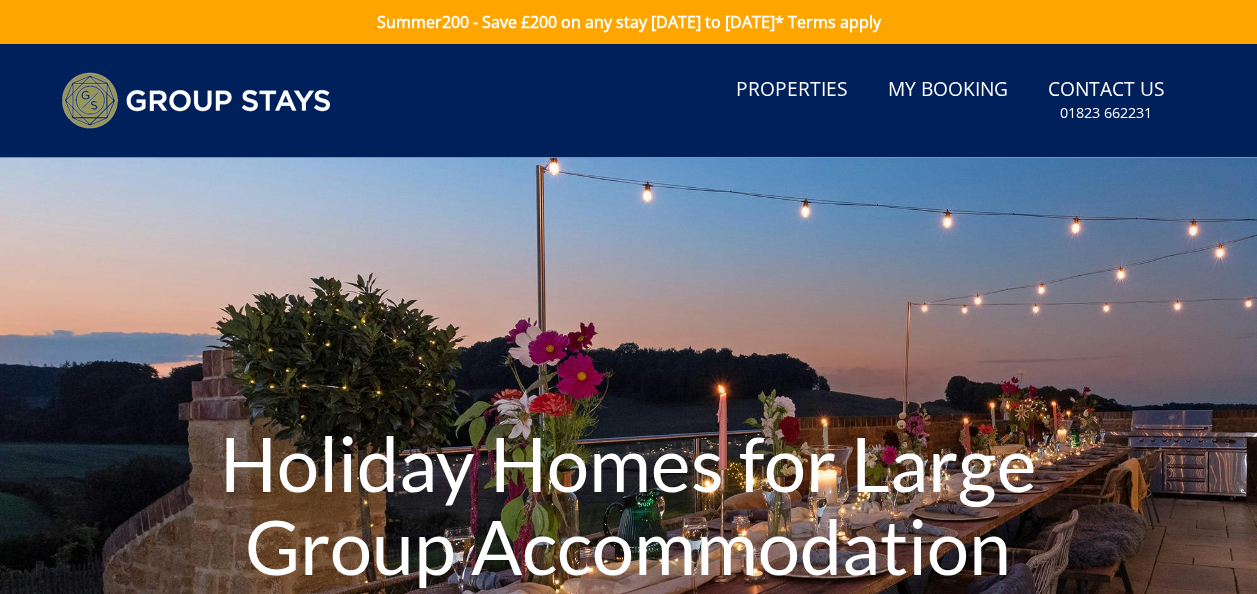 scroll, scrollTop: 558, scrollLeft: 0, axis: vertical 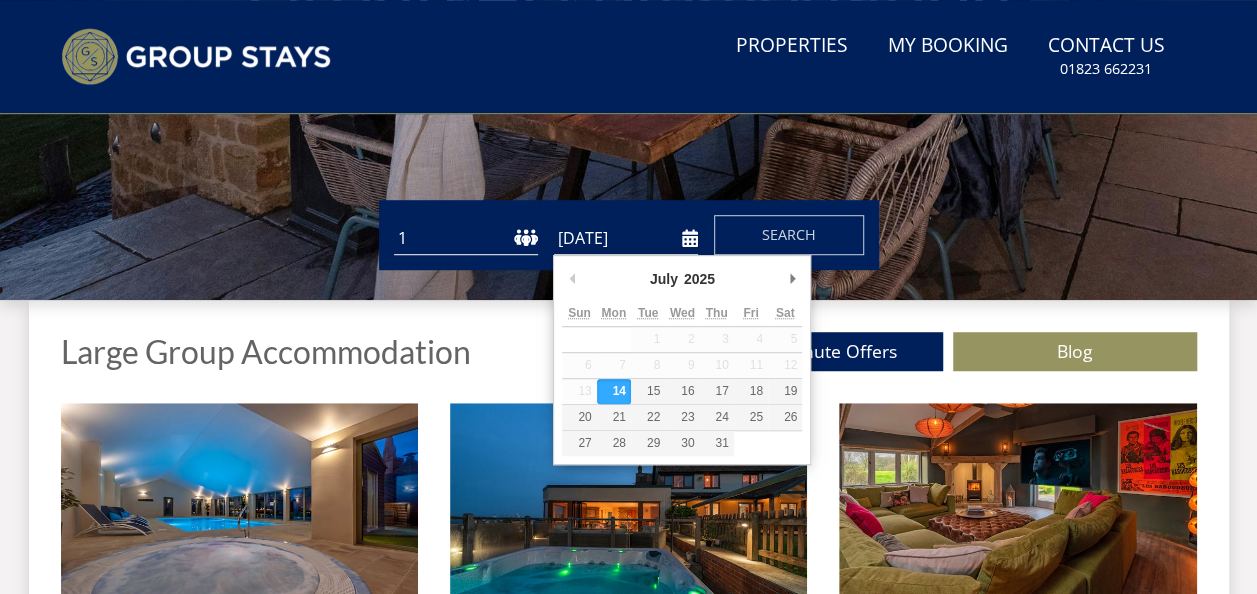 click on "[DATE]" at bounding box center (626, 238) 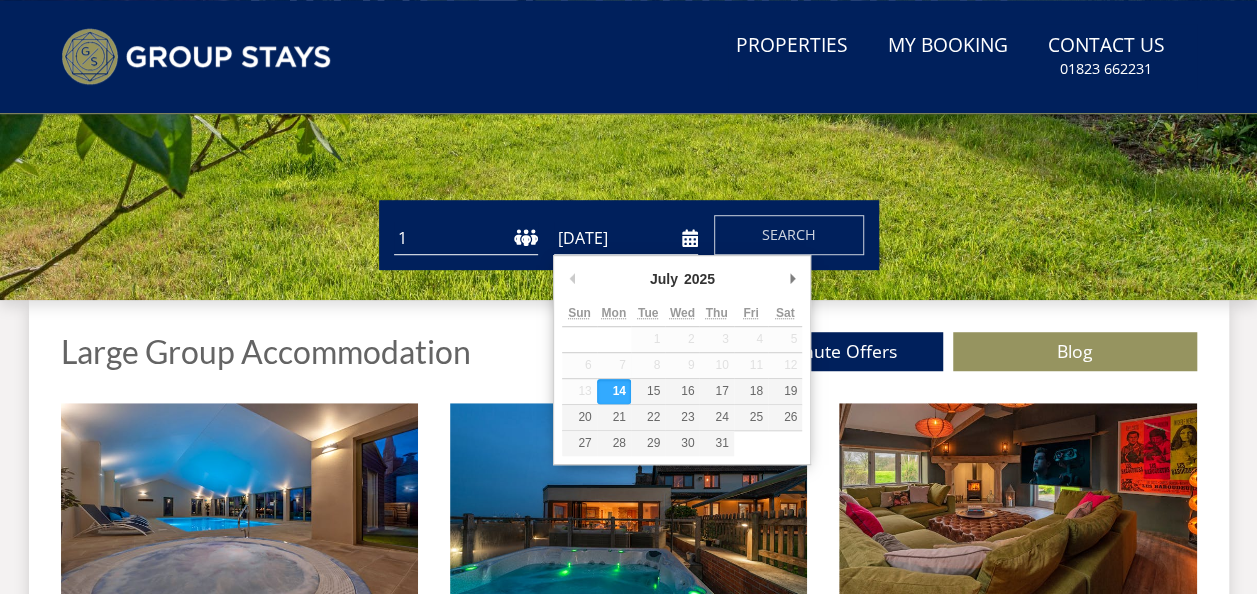 click on "[DATE]" at bounding box center (626, 238) 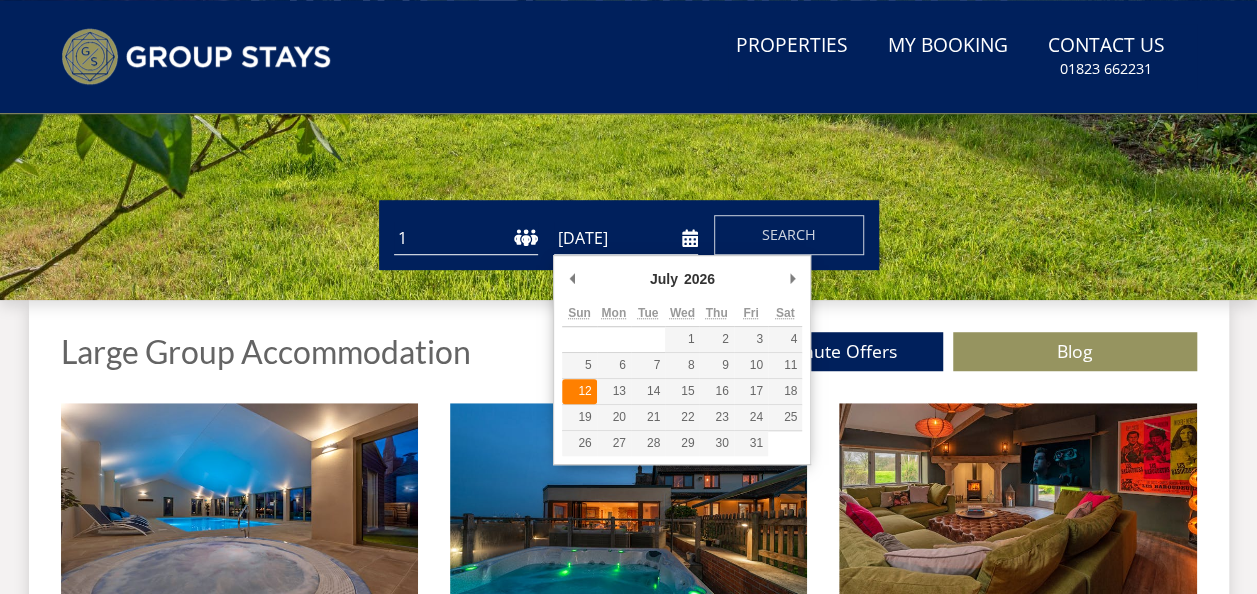 type on "[DATE]" 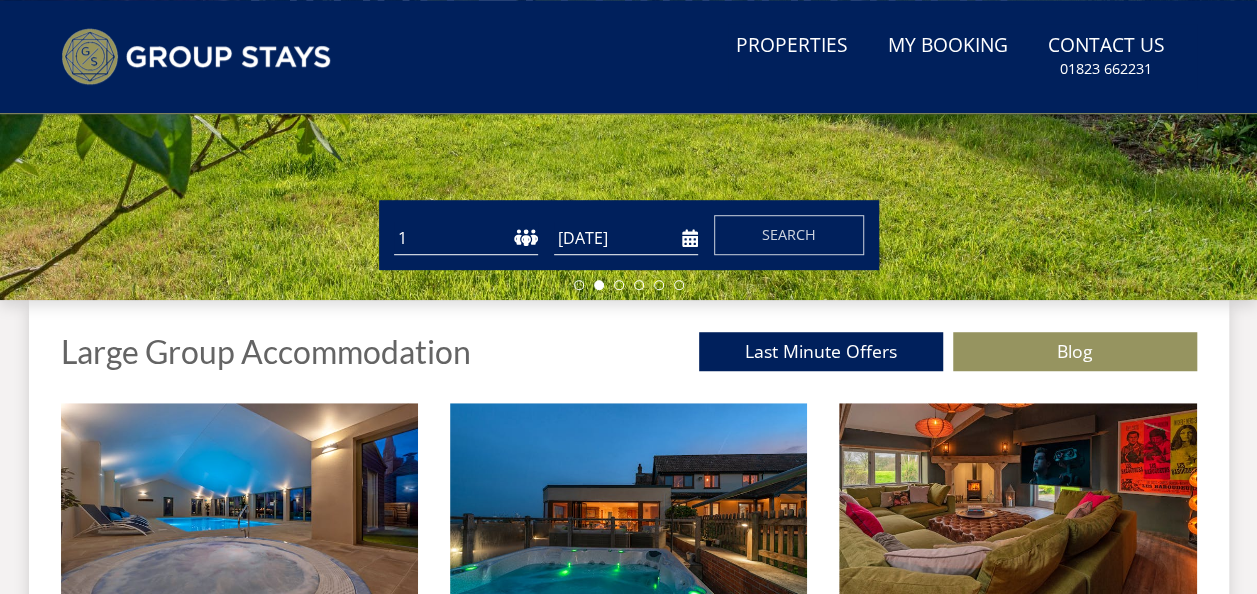 click on "1
2
3
4
5
6
7
8
9
10
11
12
13
14
15
16
17
18
19
20
21
22
23
24
25
26
27
28
29
30
31
32
33
34
35
36
37
38
39
40
41
42
43
44
45
46
47
48
49
50" at bounding box center (466, 238) 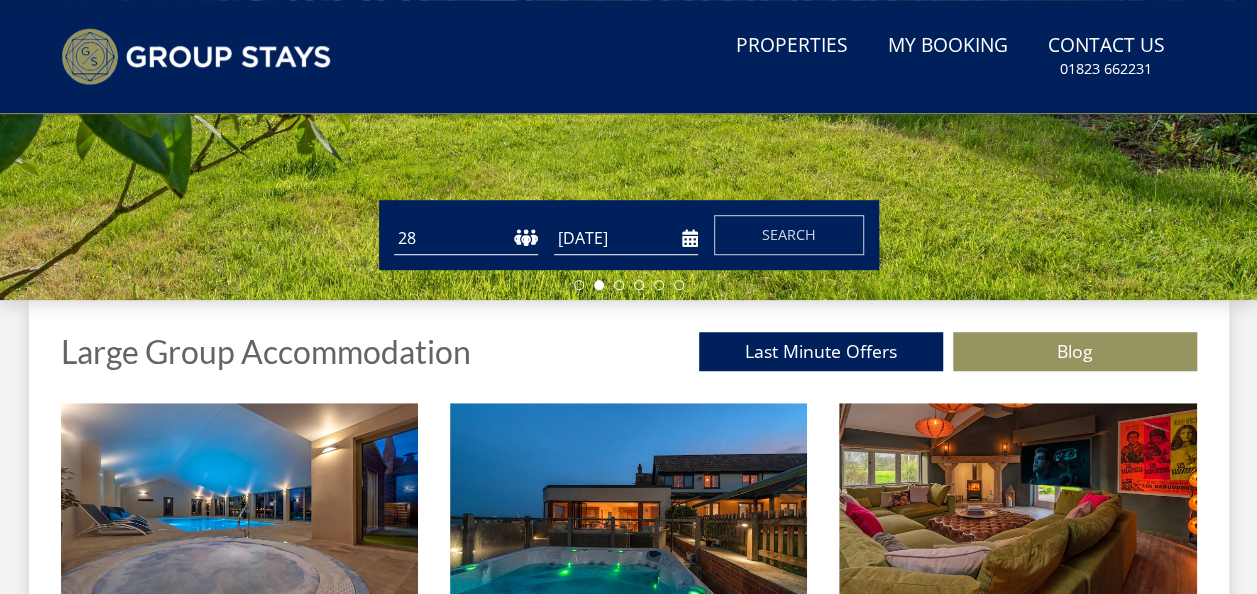 click on "1
2
3
4
5
6
7
8
9
10
11
12
13
14
15
16
17
18
19
20
21
22
23
24
25
26
27
28
29
30
31
32
33
34
35
36
37
38
39
40
41
42
43
44
45
46
47
48
49
50" at bounding box center (466, 238) 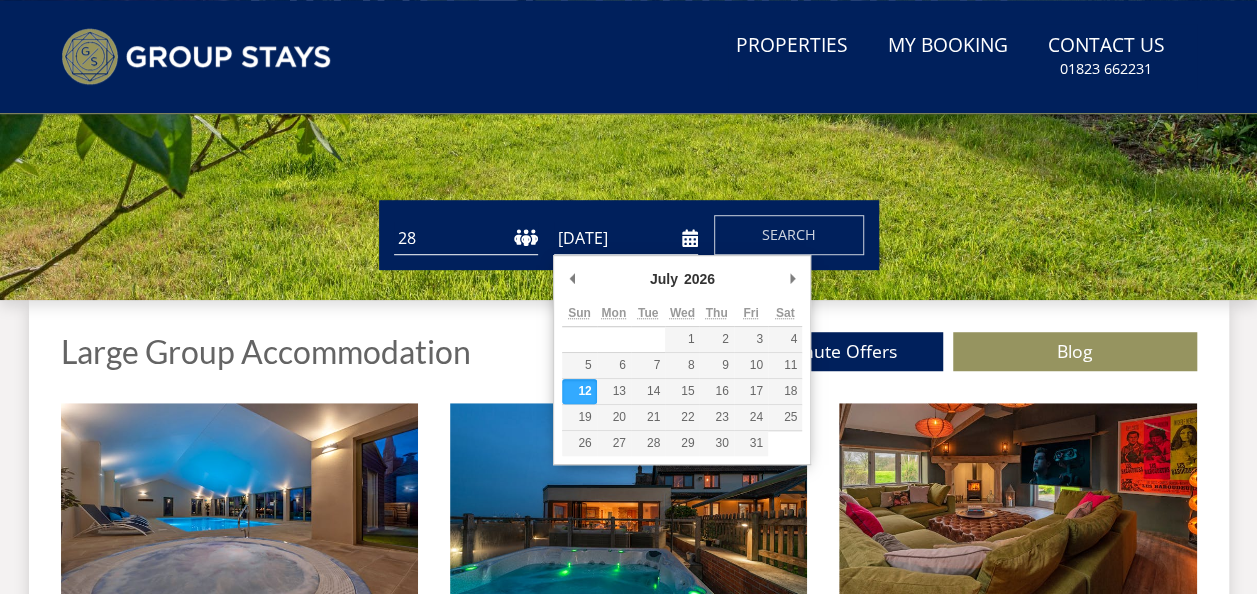 click on "[DATE]" at bounding box center (626, 238) 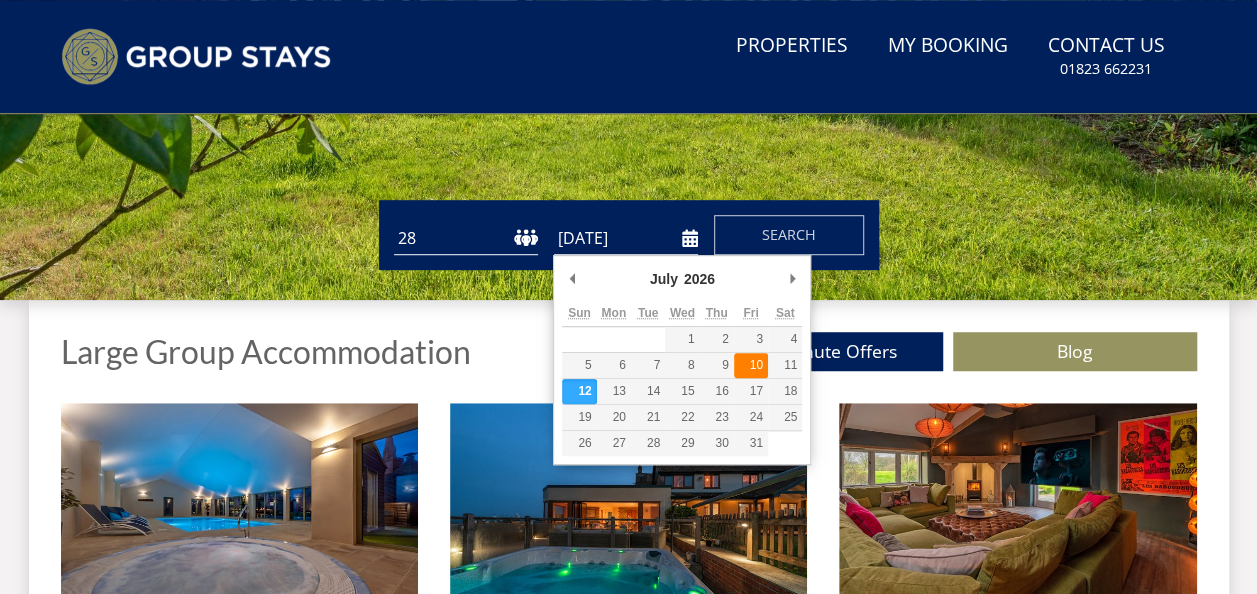 type on "[DATE]" 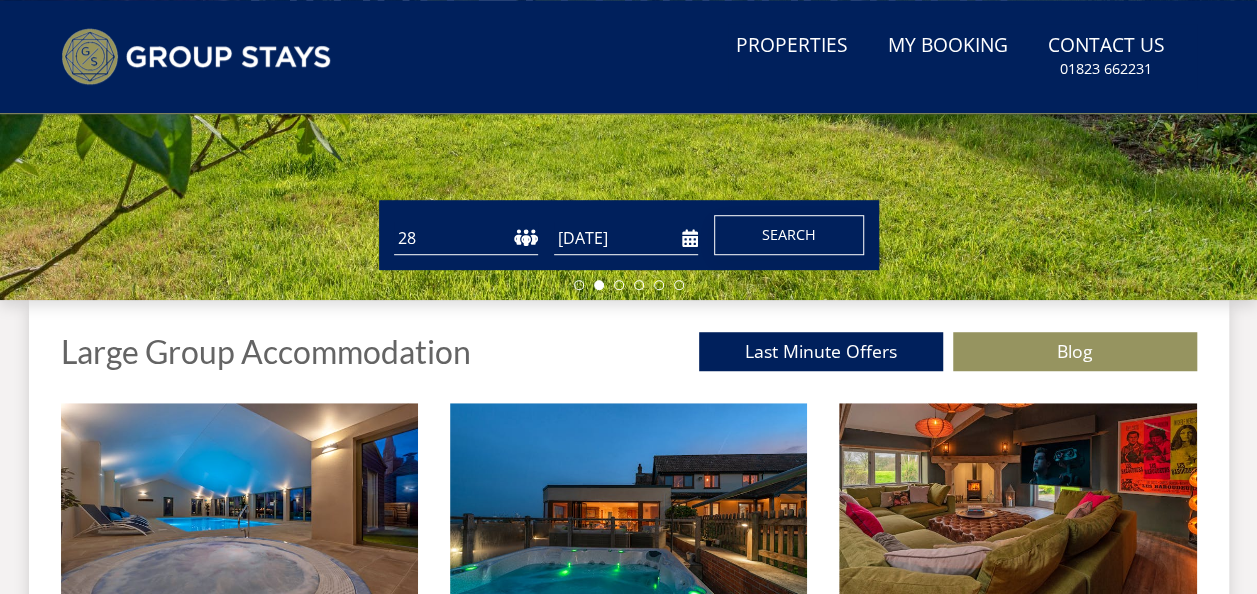 click on "Search" at bounding box center [789, 234] 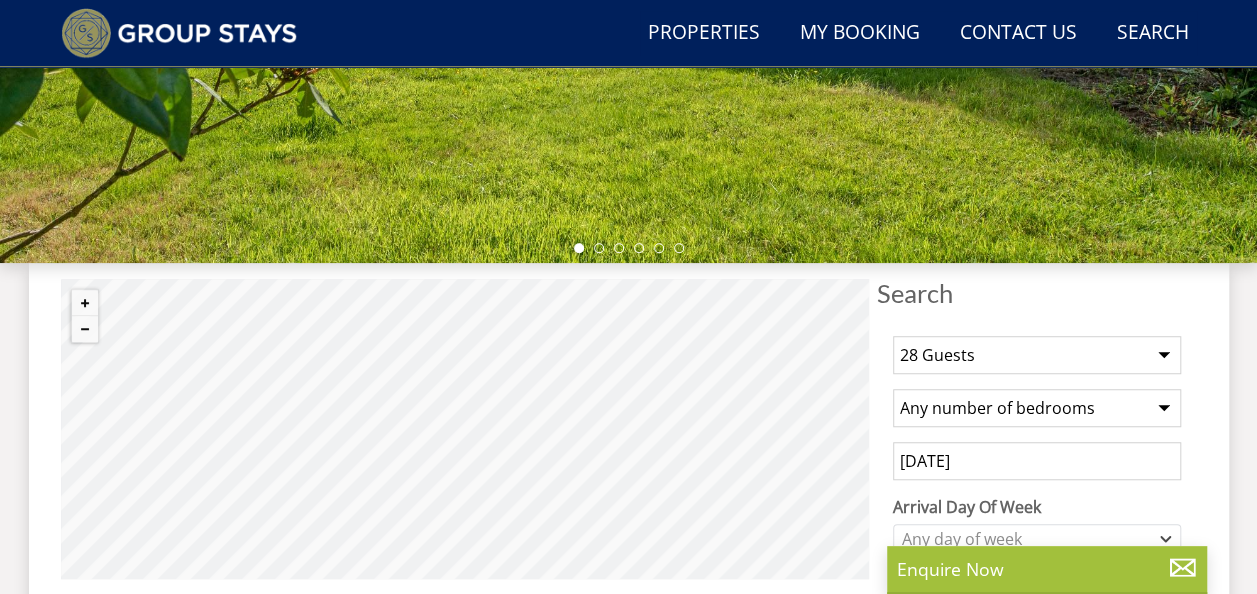 scroll, scrollTop: 570, scrollLeft: 0, axis: vertical 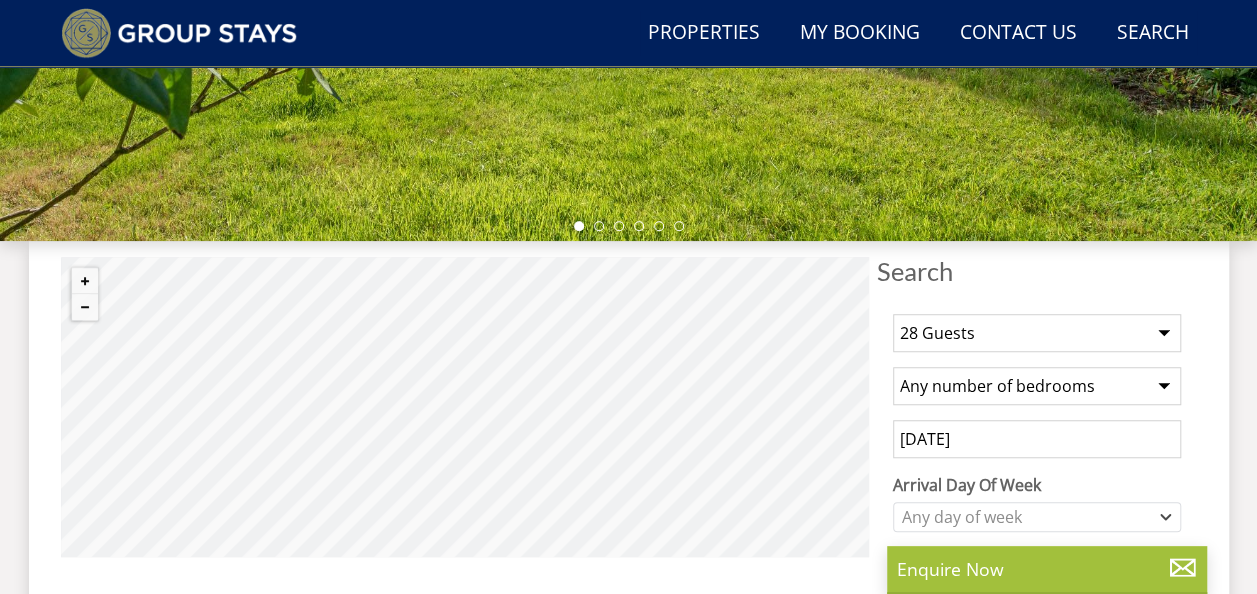 click on "Any number of bedrooms
4 Bedrooms
5 Bedrooms
6 Bedrooms
7 Bedrooms
8 Bedrooms
9 Bedrooms
10 Bedrooms
11 Bedrooms
12 Bedrooms
13 Bedrooms
14 Bedrooms
15 Bedrooms
16 Bedrooms" at bounding box center (1037, 386) 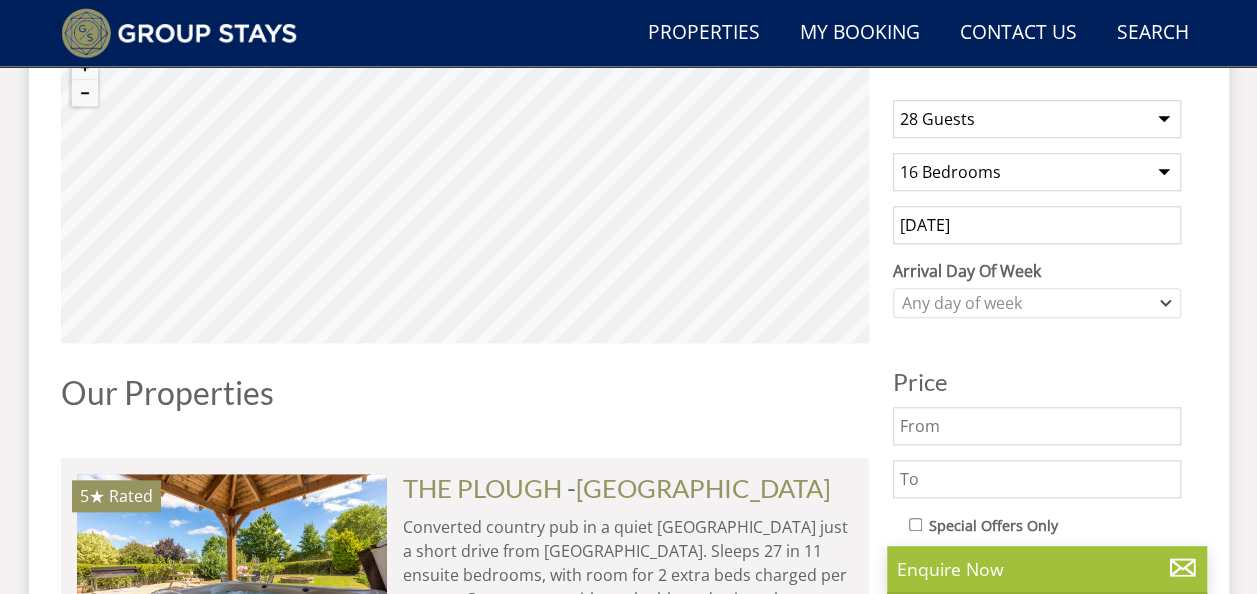 scroll, scrollTop: 786, scrollLeft: 0, axis: vertical 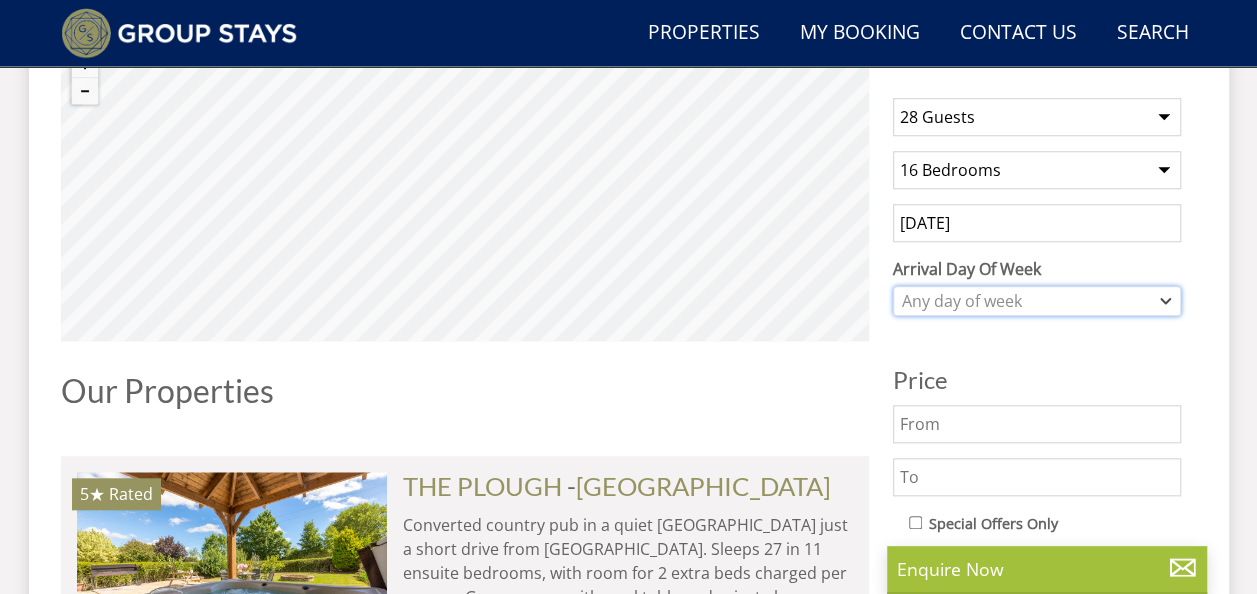 click 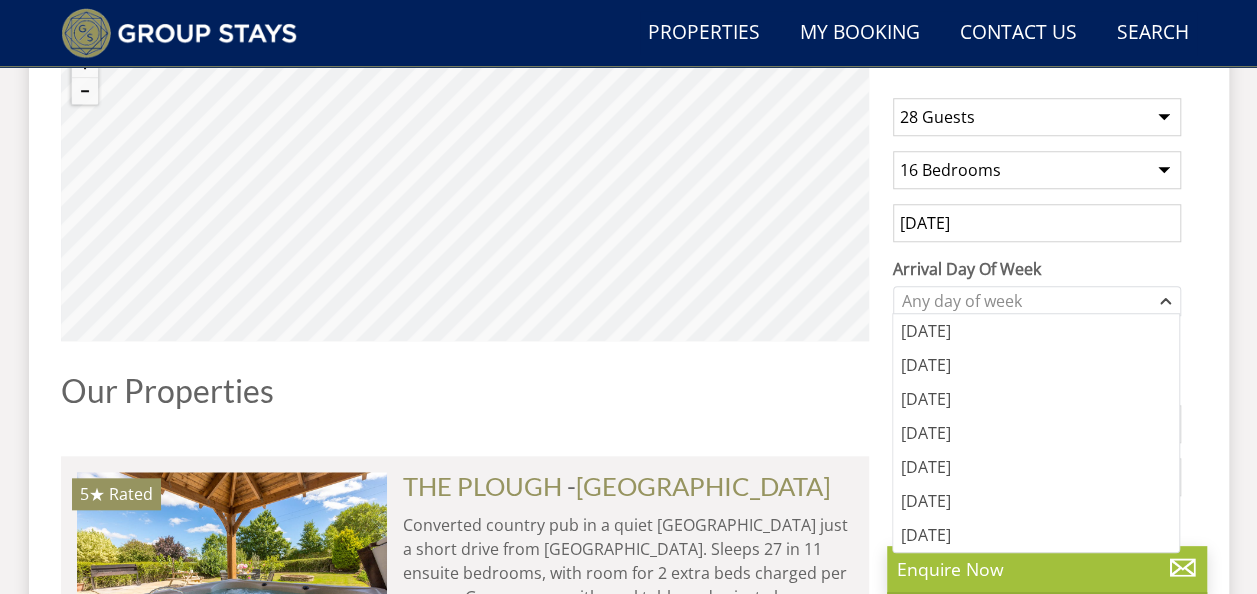 click on "1 Guest
2 Guests
3 Guests
4 Guests
5 Guests
6 Guests
7 Guests
8 Guests
9 Guests
10 Guests
11 Guests
12 Guests
13 Guests
14 Guests
15 Guests
16 Guests
17 Guests
18 Guests
19 Guests
20 Guests
21 Guests
22 Guests
23 Guests
24 Guests
25 Guests
26 Guests
27 Guests
28 Guests
29 Guests
30 Guests
31 Guests
32 Guests
Any number of bedrooms
4 Bedrooms
5 Bedrooms
6 Bedrooms
7 Bedrooms
8 Bedrooms
9 Bedrooms
10 Bedrooms
11 Bedrooms
12 Bedrooms
13 Bedrooms
14 Bedrooms
15 Bedrooms
16 Bedrooms
[DATE]
Arrival Day Of Week
[DATE]
[DATE]
[DATE]
[DATE]
[DATE]
[DATE]
[DATE] Any day of week
Price Pets" at bounding box center [1037, 468] 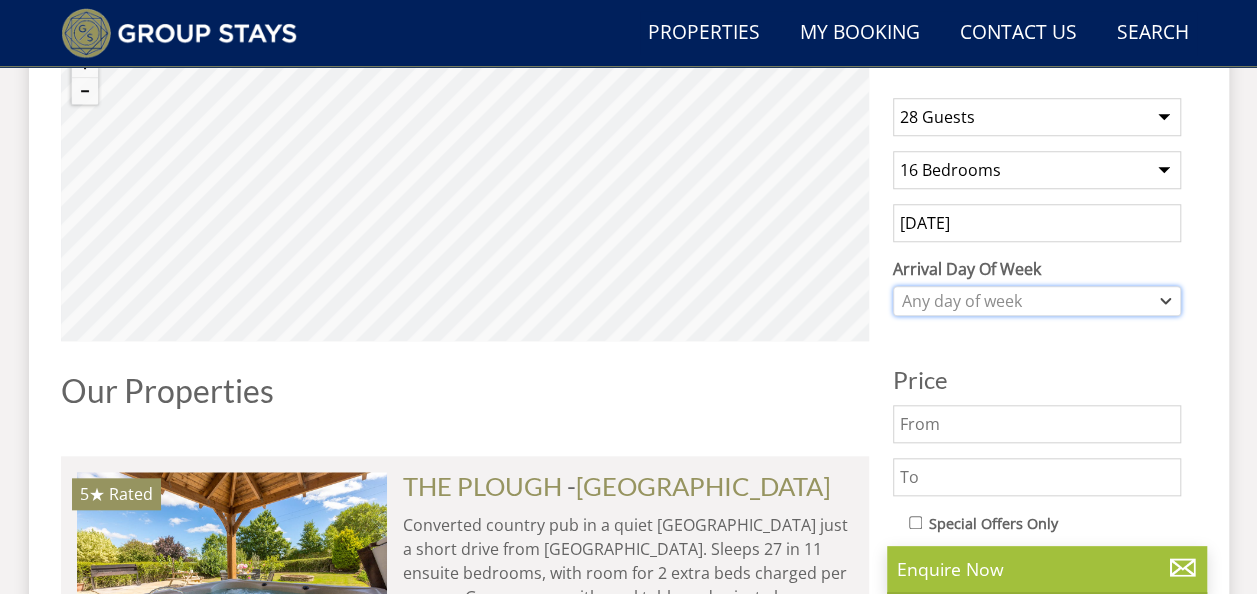 click 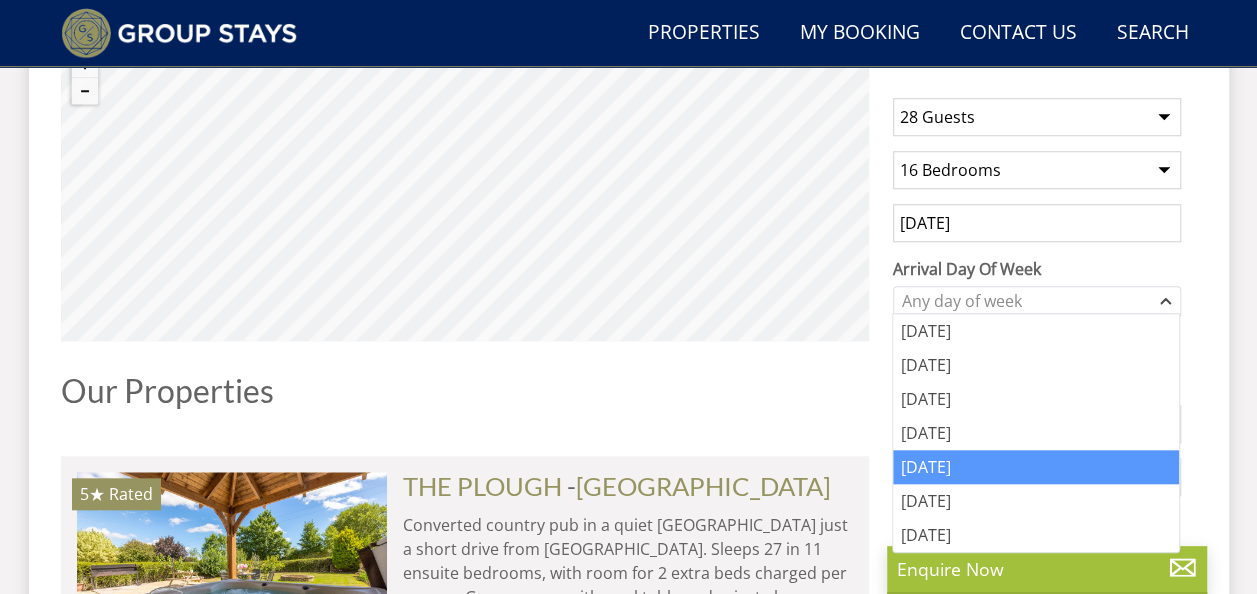 click on "[DATE]" at bounding box center (1036, 467) 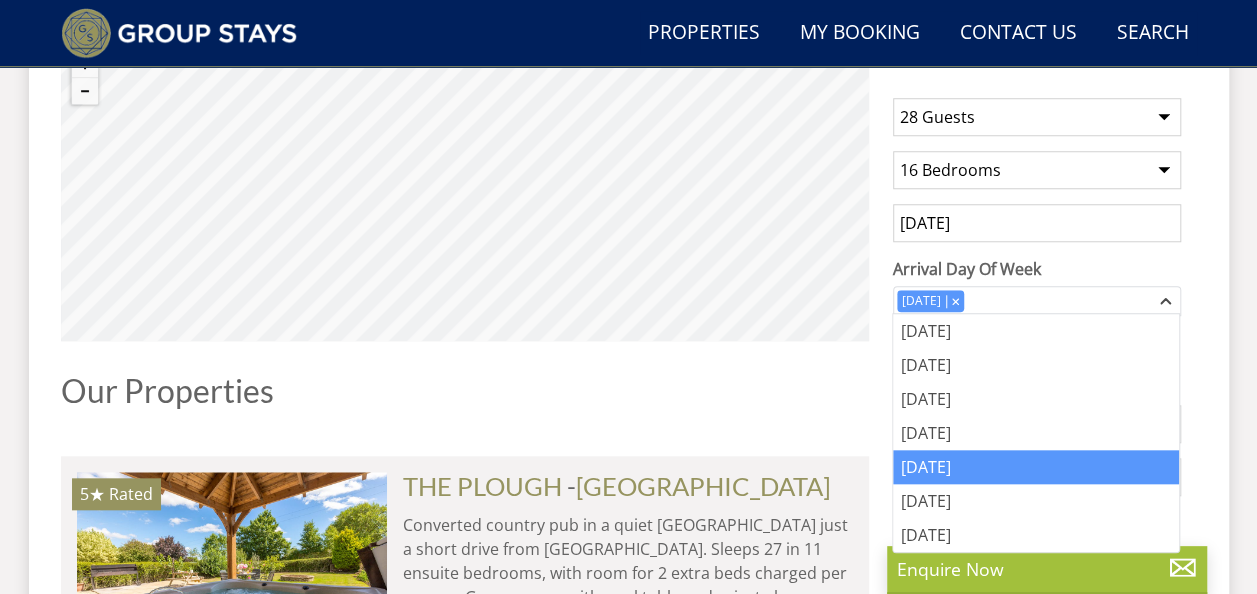 click on "© MapTiler   © OpenStreetMap contributors
Properties
Our Properties
5★
Rated" at bounding box center (465, 1699) 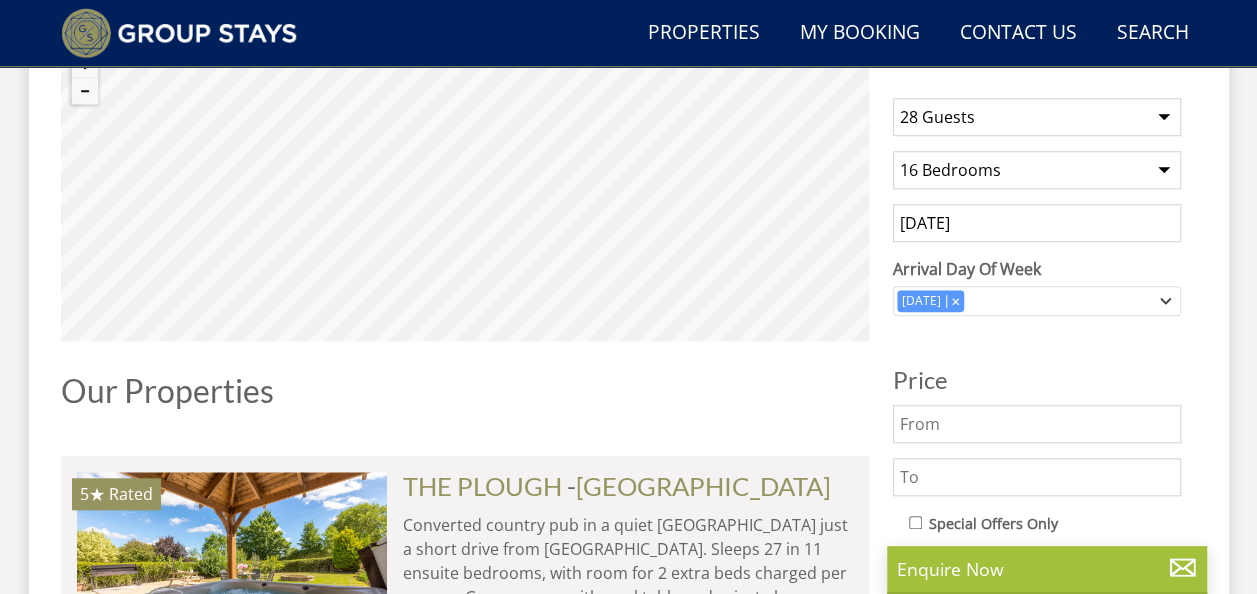 click at bounding box center [1037, 424] 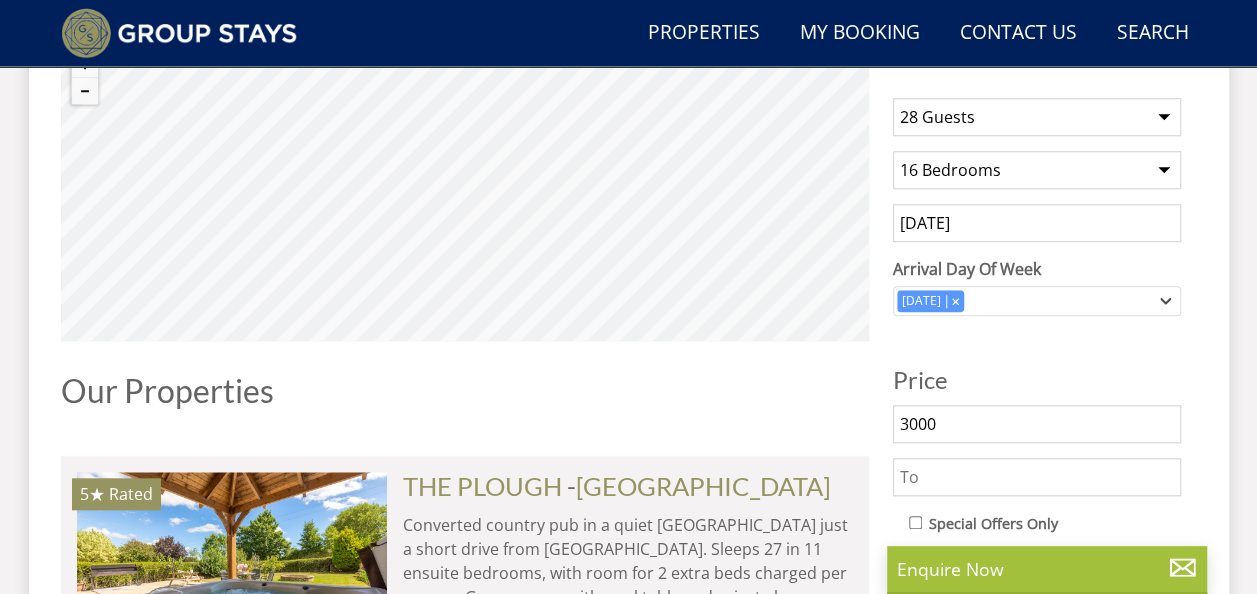 type on "3000" 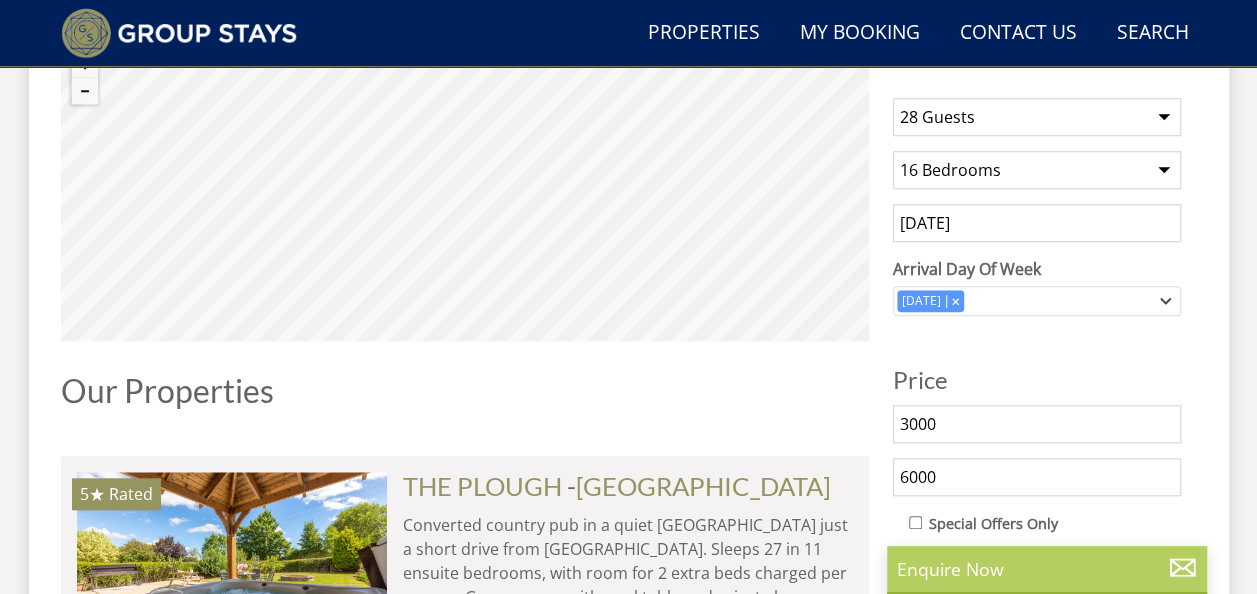 type on "6000" 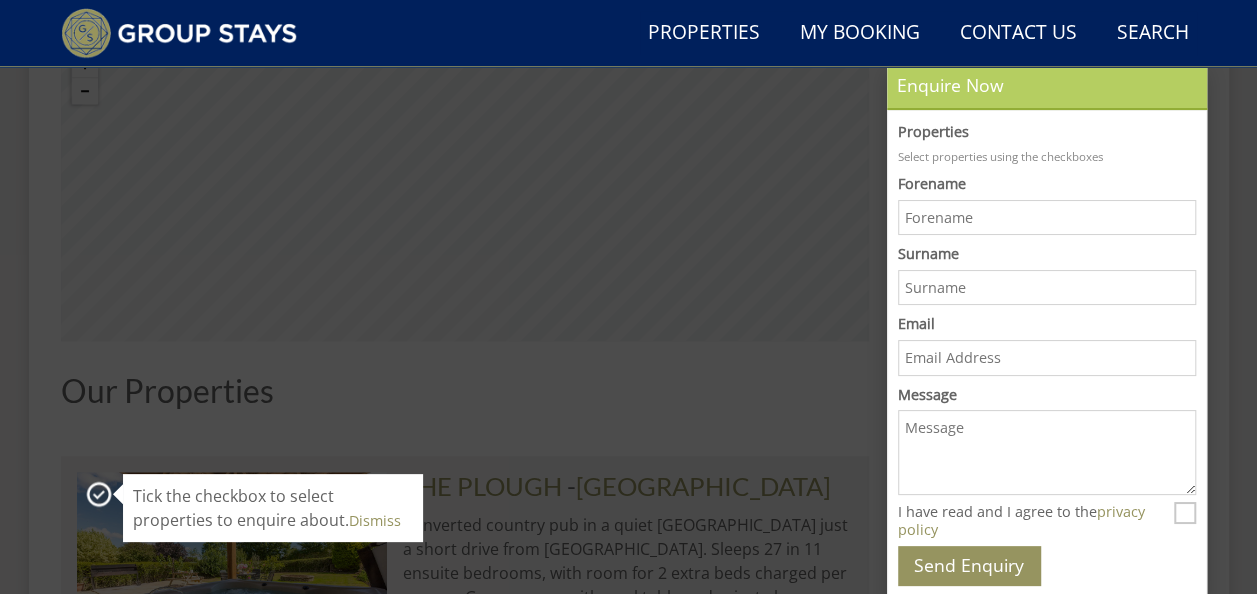 scroll, scrollTop: 0, scrollLeft: 0, axis: both 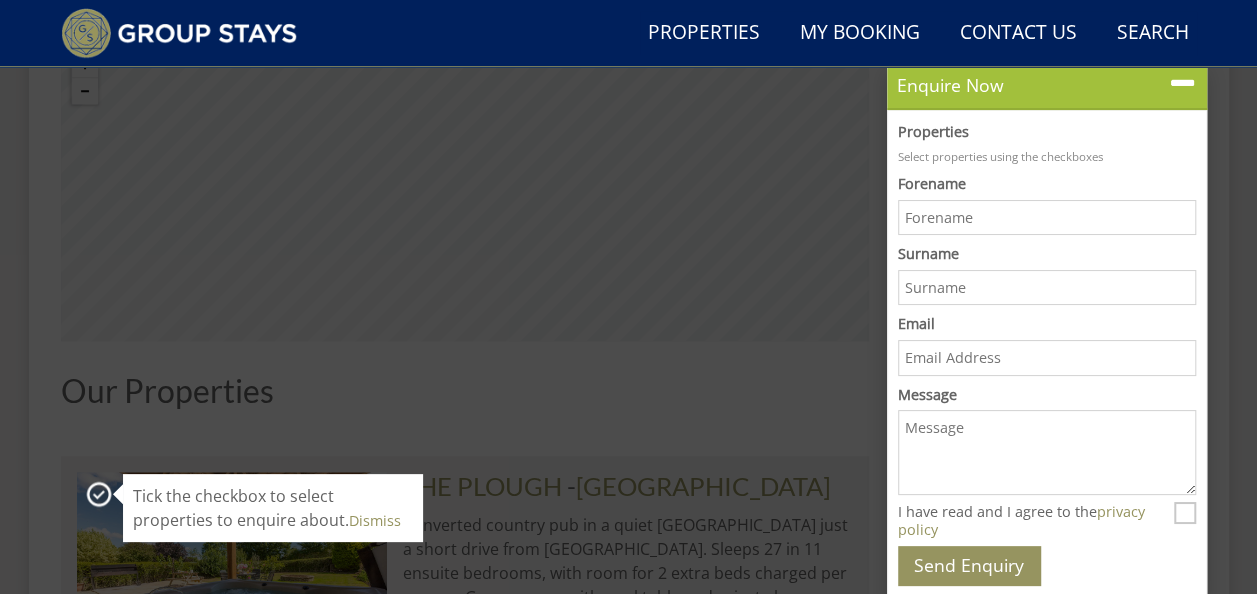 click on "Forename" at bounding box center (1047, 218) 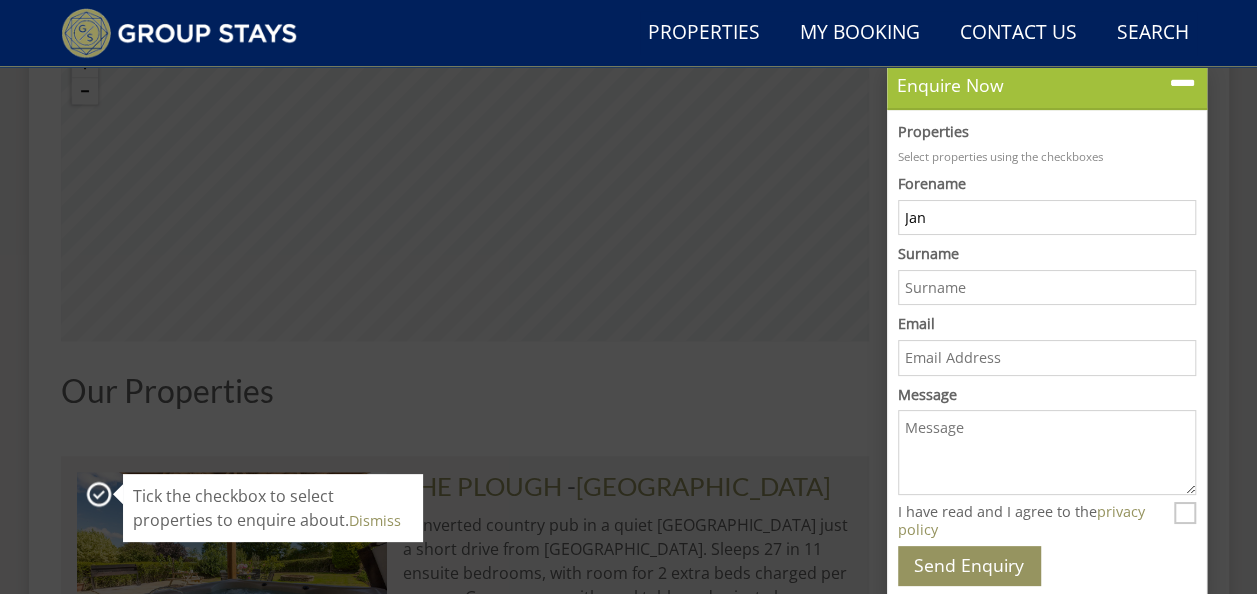 type on "[PERSON_NAME]" 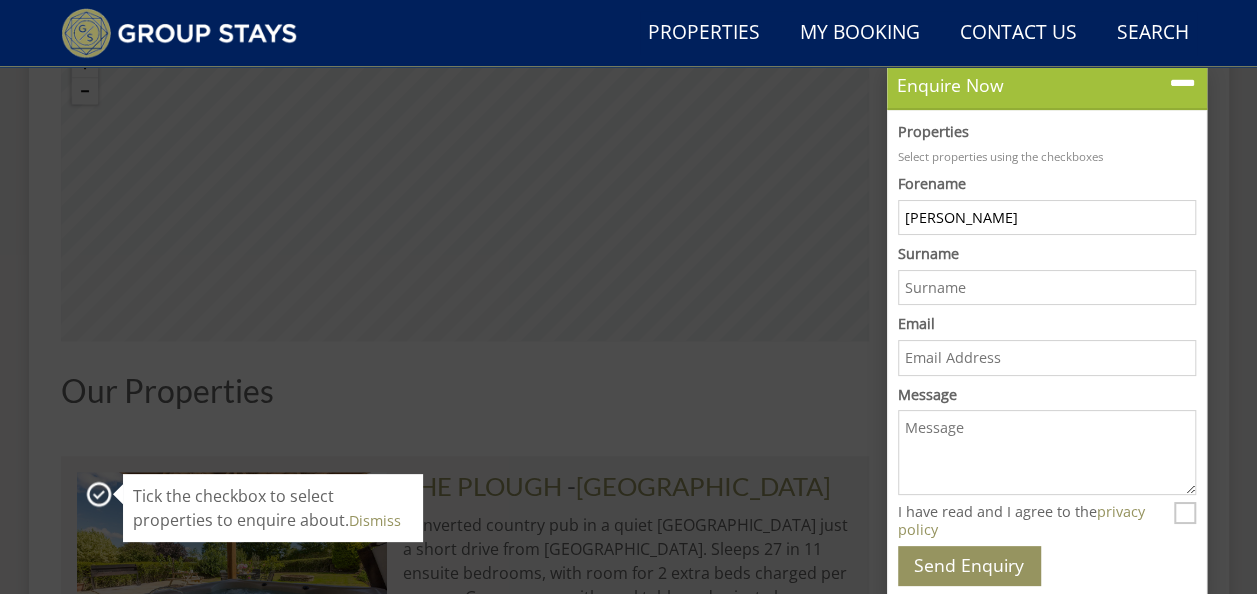 type on "[PERSON_NAME]" 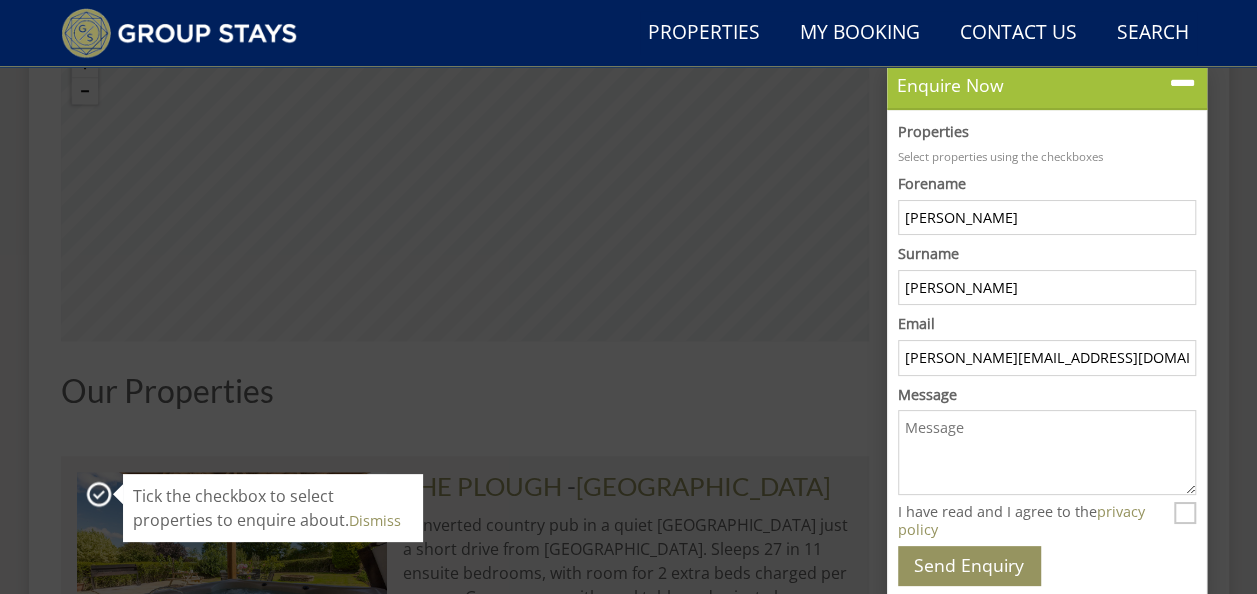 type on "[PERSON_NAME]" 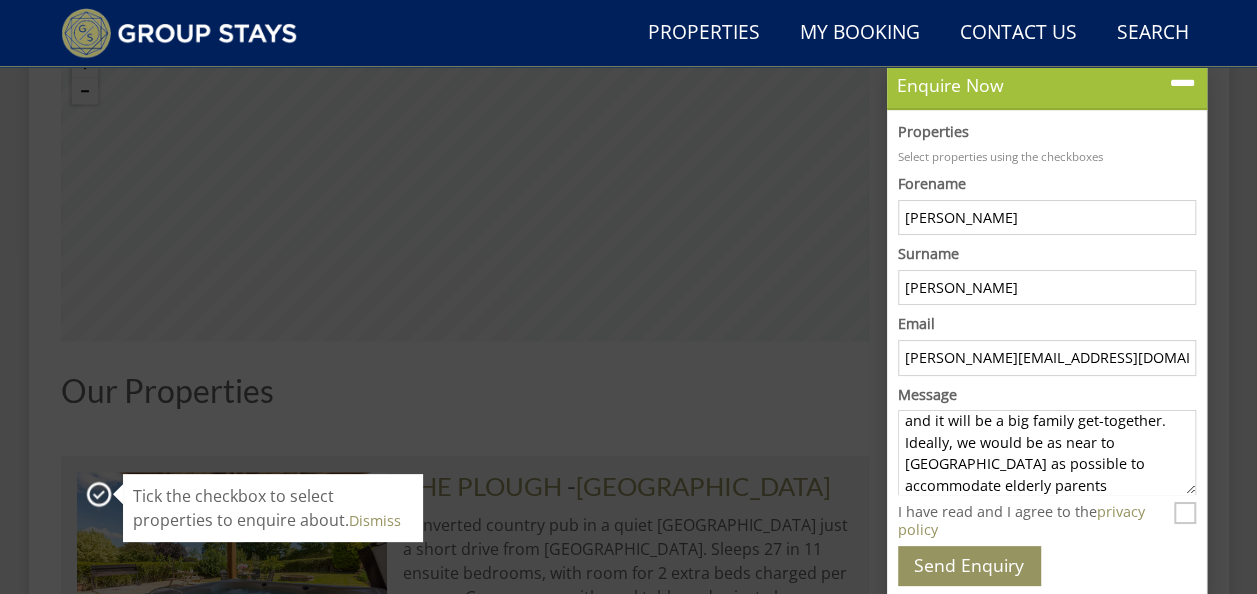 scroll, scrollTop: 158, scrollLeft: 0, axis: vertical 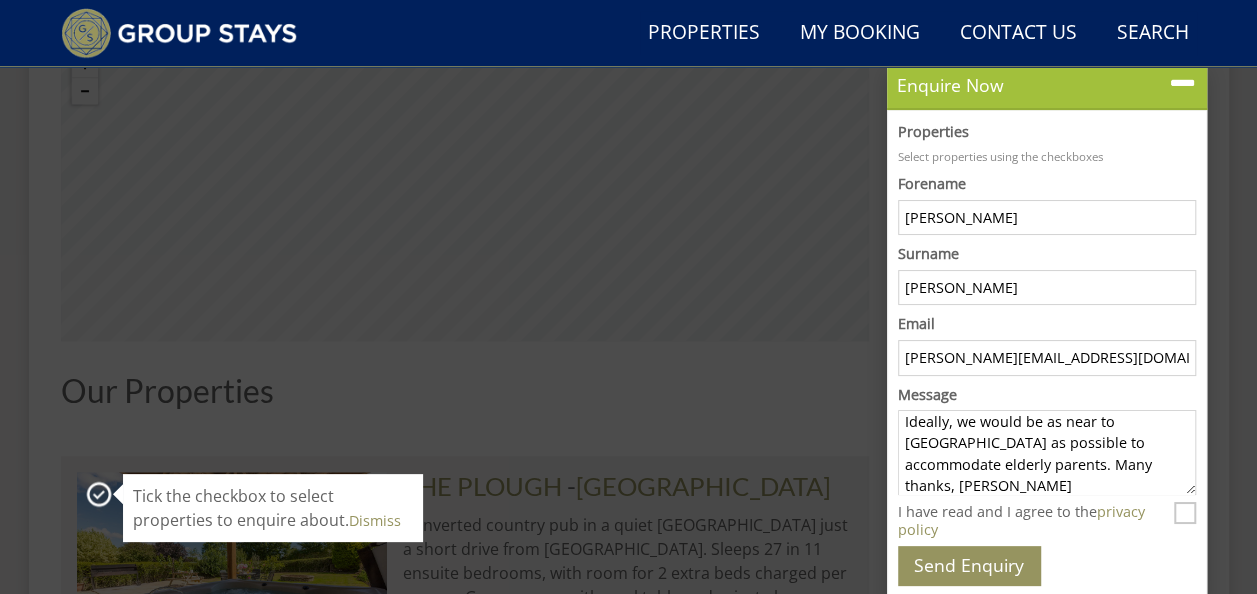 type on "Hi, we're looking for a large property or properties to sleep up to 28 people from [DATE] to [DATE]. Our price range would be from £2000 to about £5000. Do you have any availability? My sister is visiting from [GEOGRAPHIC_DATA] with her family and it will be a big family get-together. Ideally, we would be as near to [GEOGRAPHIC_DATA] as possible to accommodate elderly parents. Many thanks, [PERSON_NAME]" 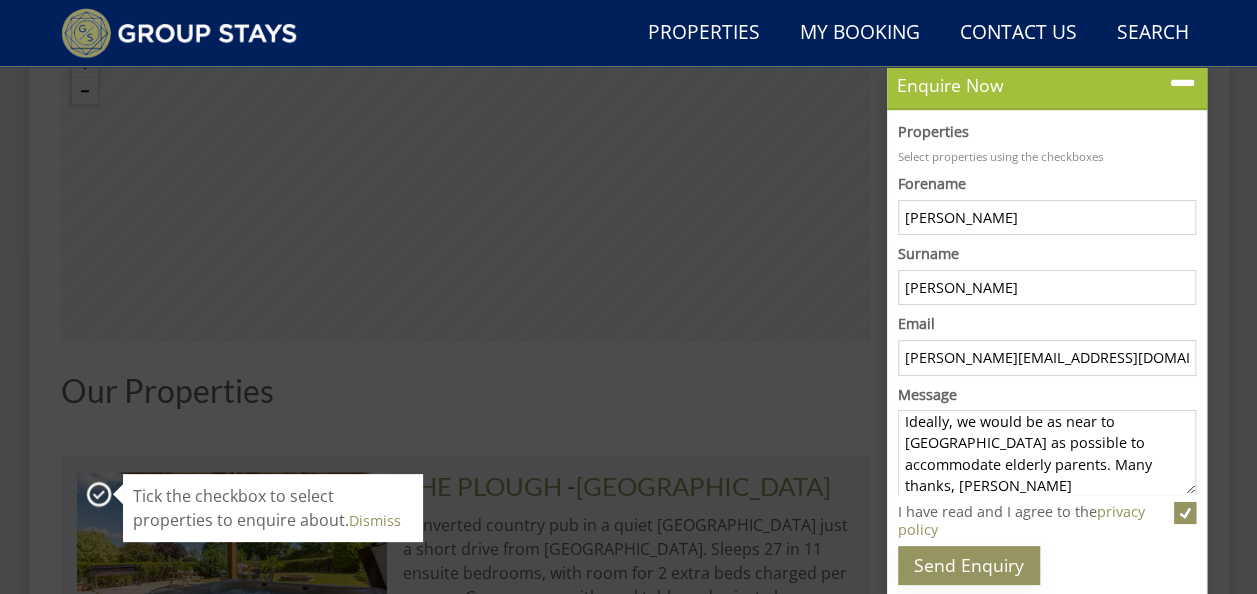 click on "Send Enquiry" at bounding box center (969, 565) 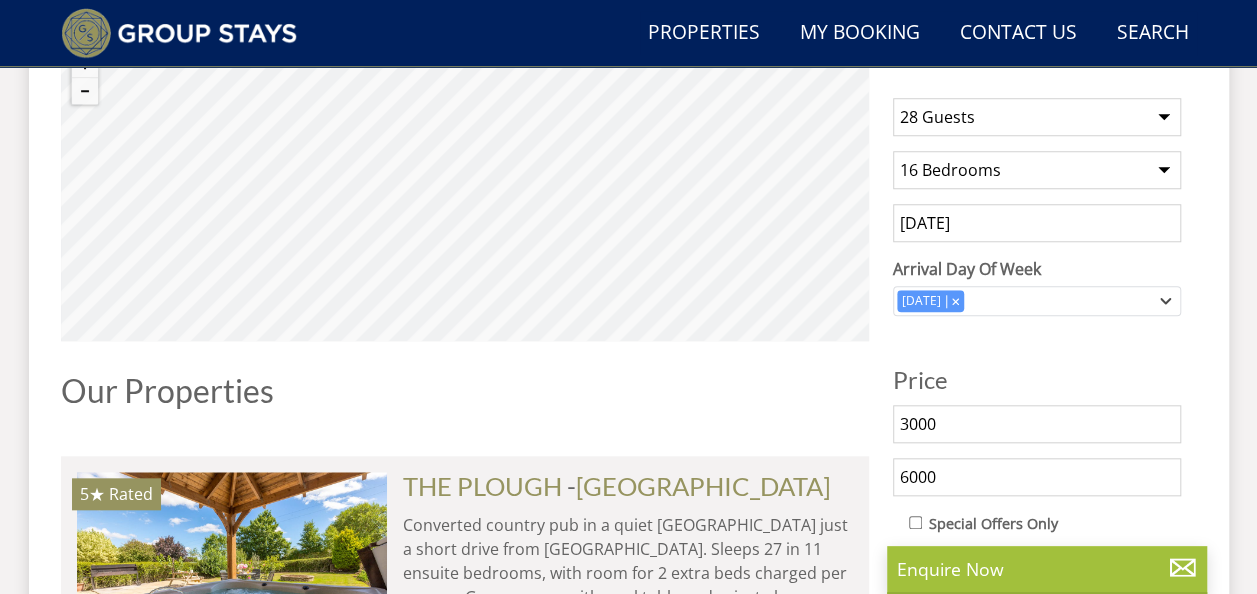 scroll, scrollTop: 0, scrollLeft: 0, axis: both 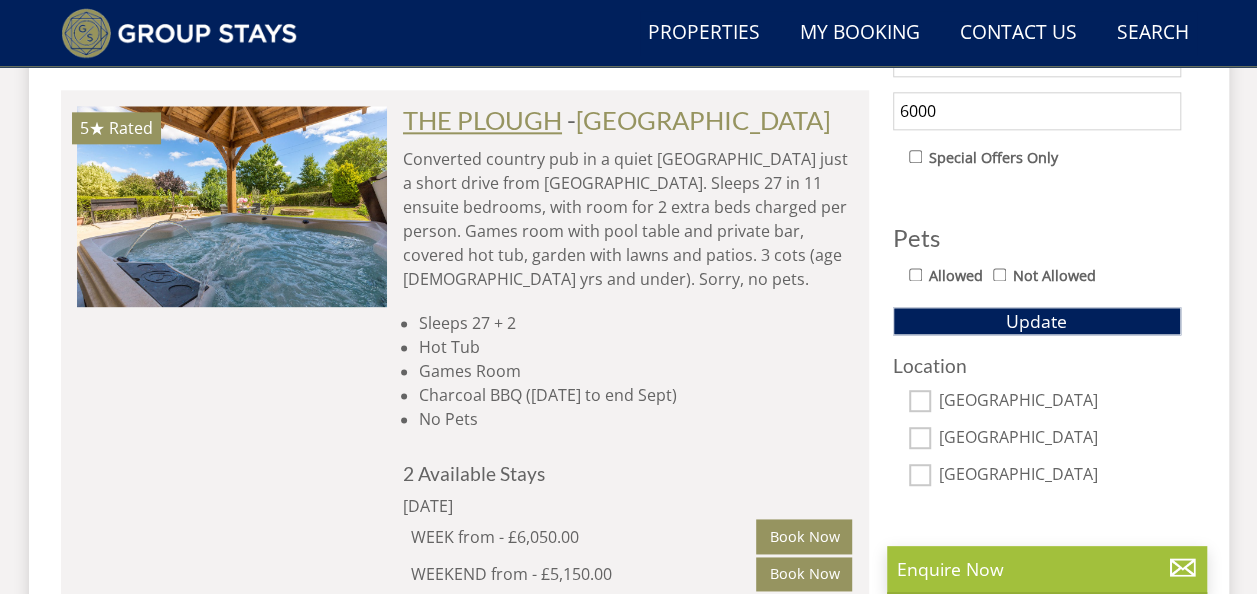 click on "THE PLOUGH" at bounding box center (482, 120) 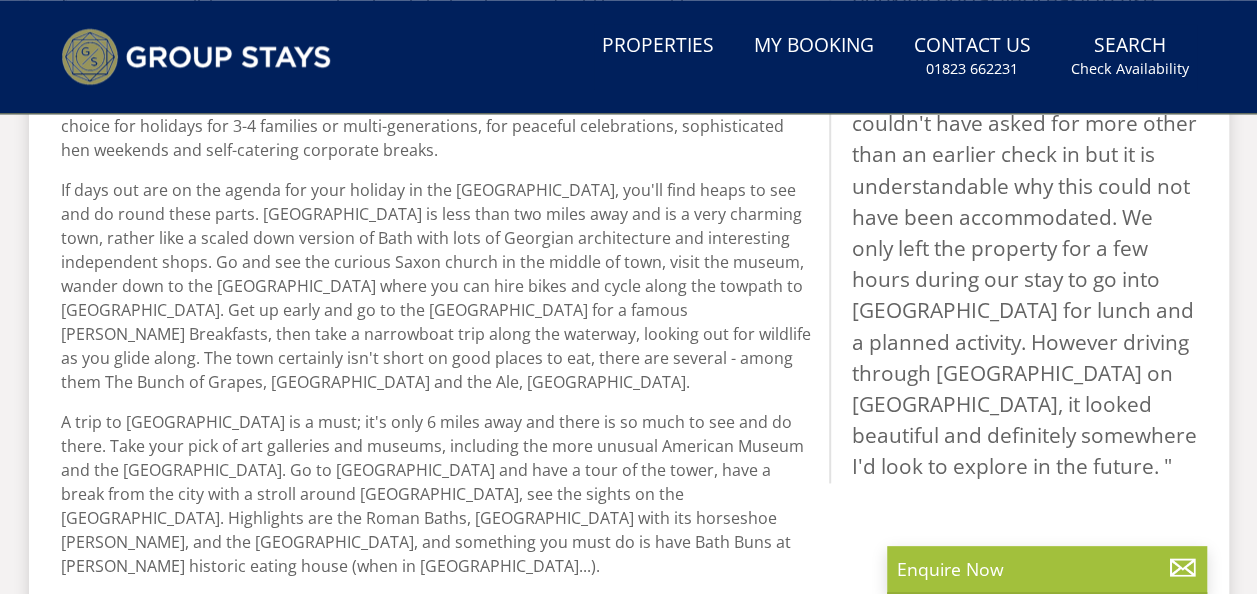 scroll, scrollTop: 0, scrollLeft: 0, axis: both 